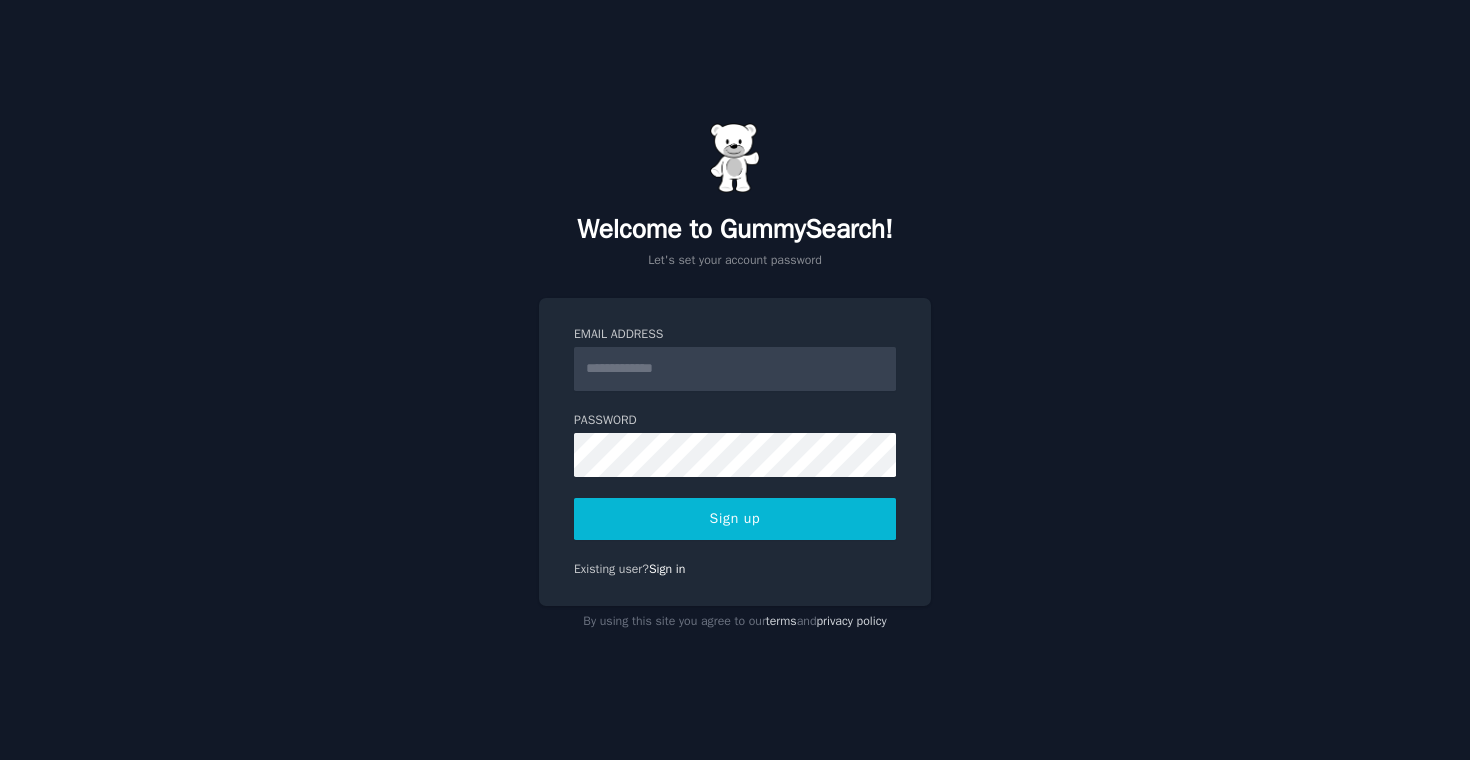 scroll, scrollTop: 0, scrollLeft: 0, axis: both 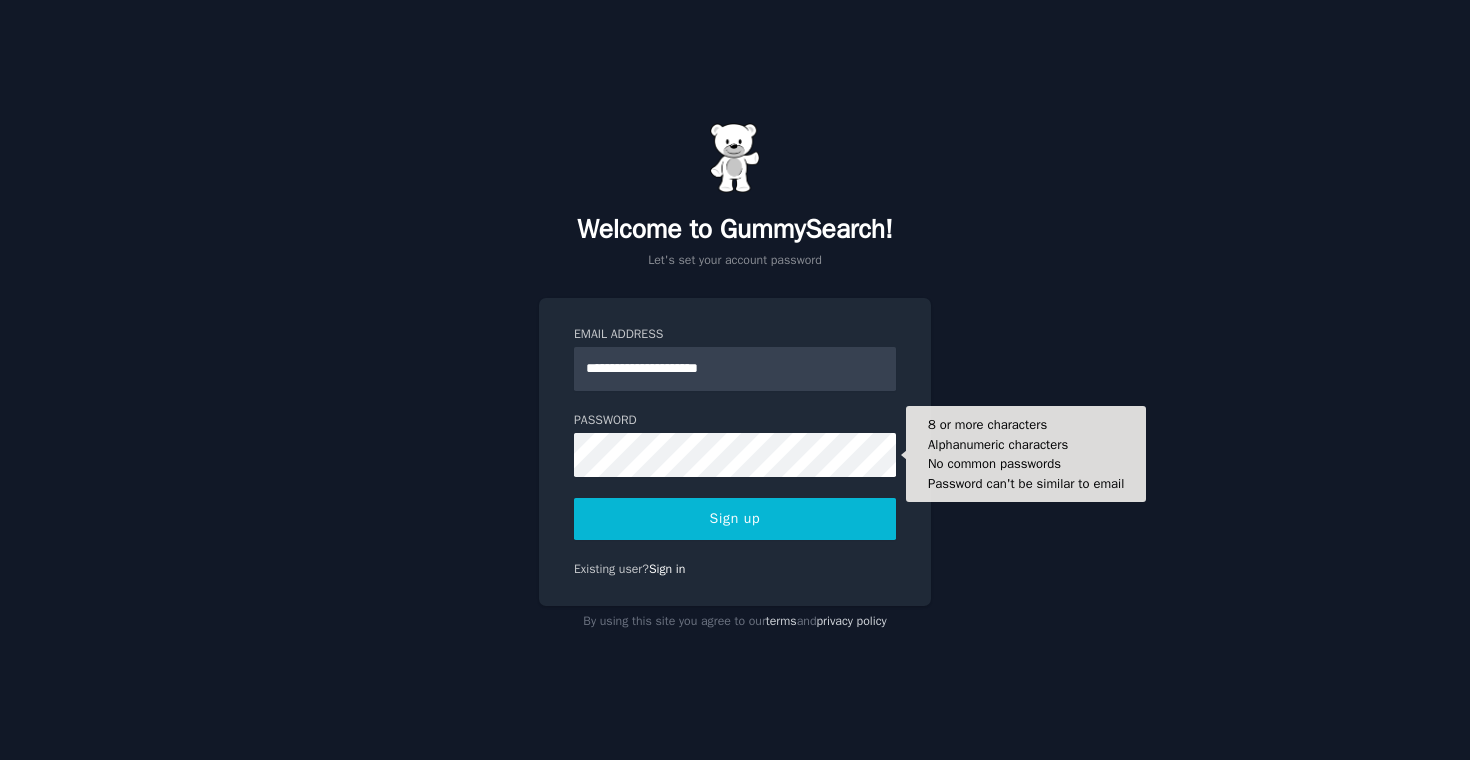 type on "**********" 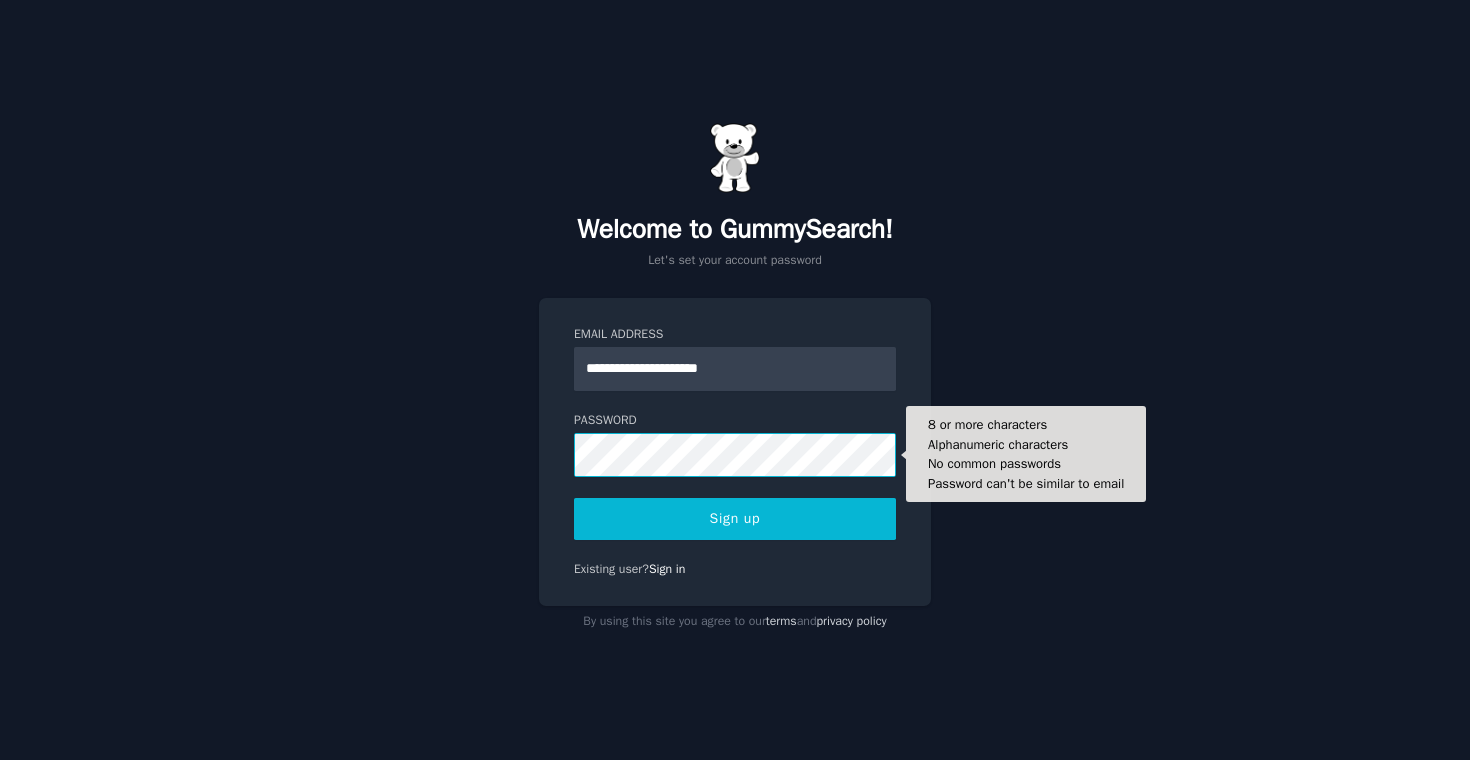 click on "Sign up" at bounding box center [735, 519] 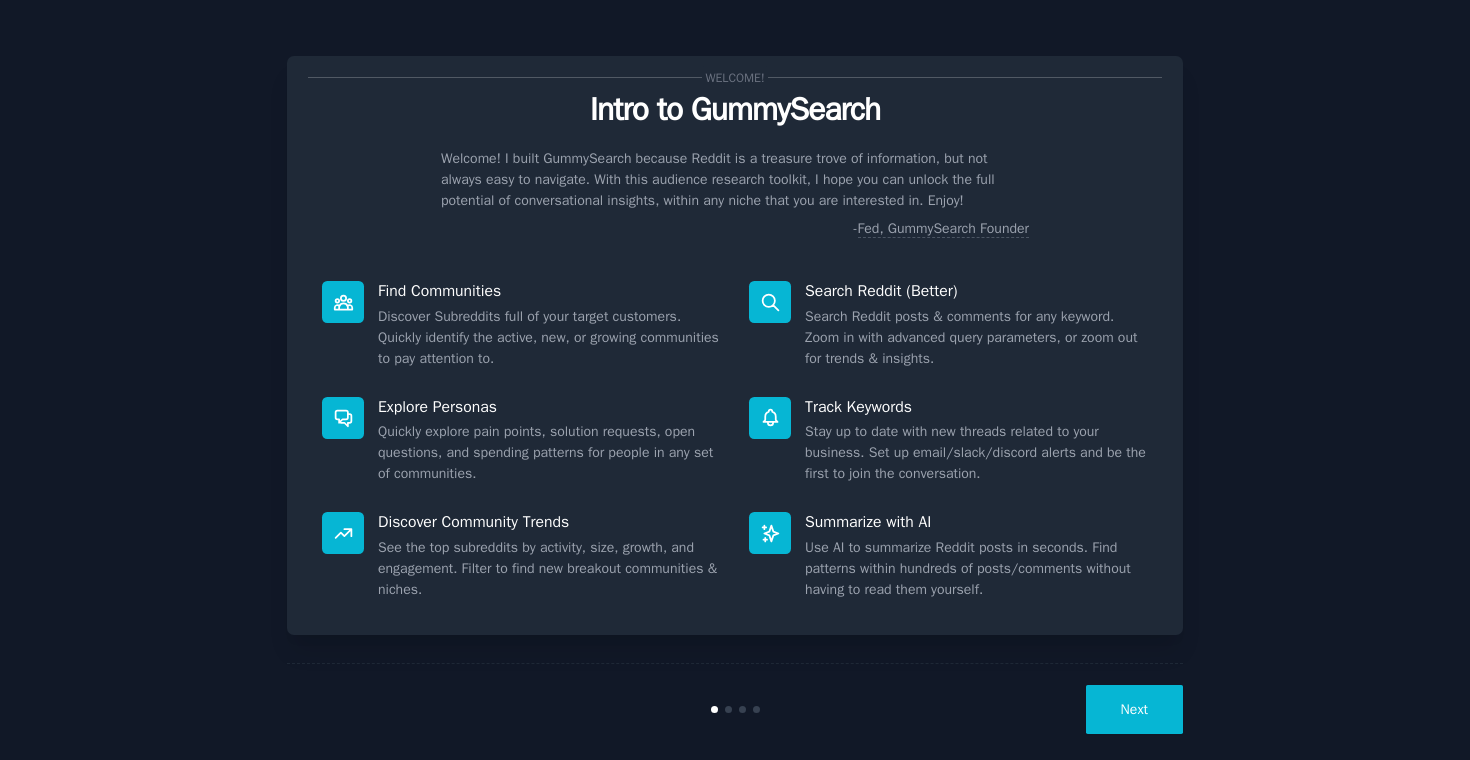 scroll, scrollTop: 0, scrollLeft: 0, axis: both 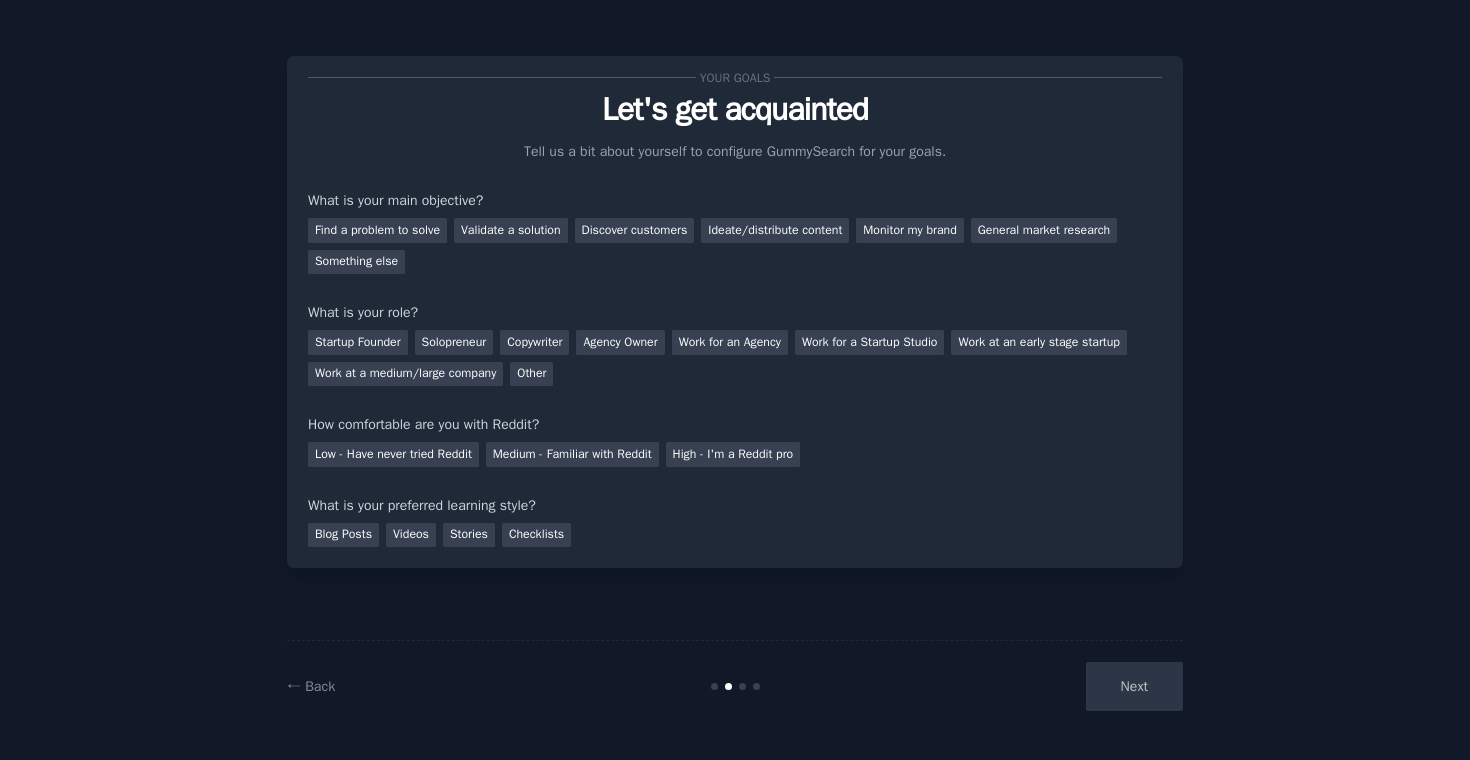 click on "Next" at bounding box center [1033, 686] 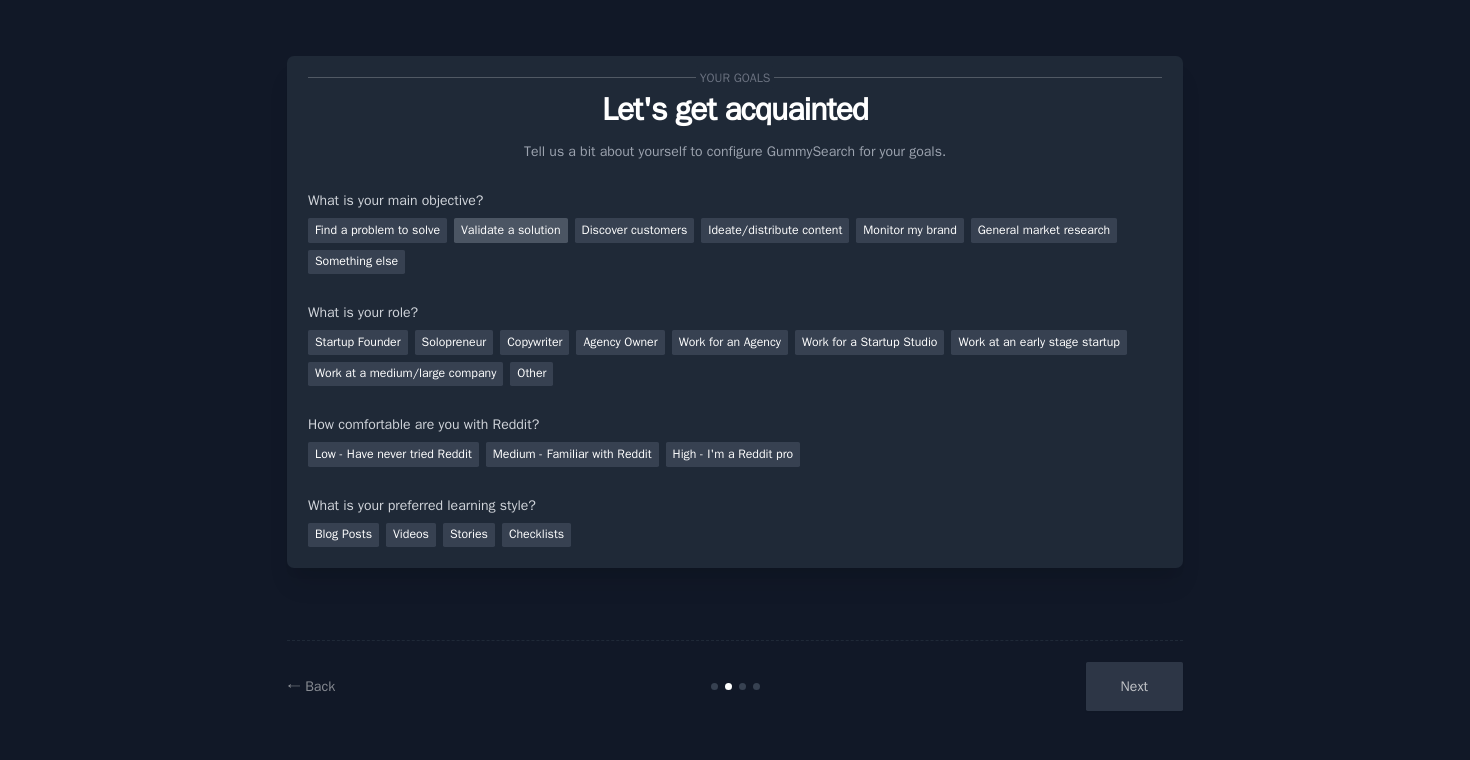 click on "Validate a solution" at bounding box center [511, 230] 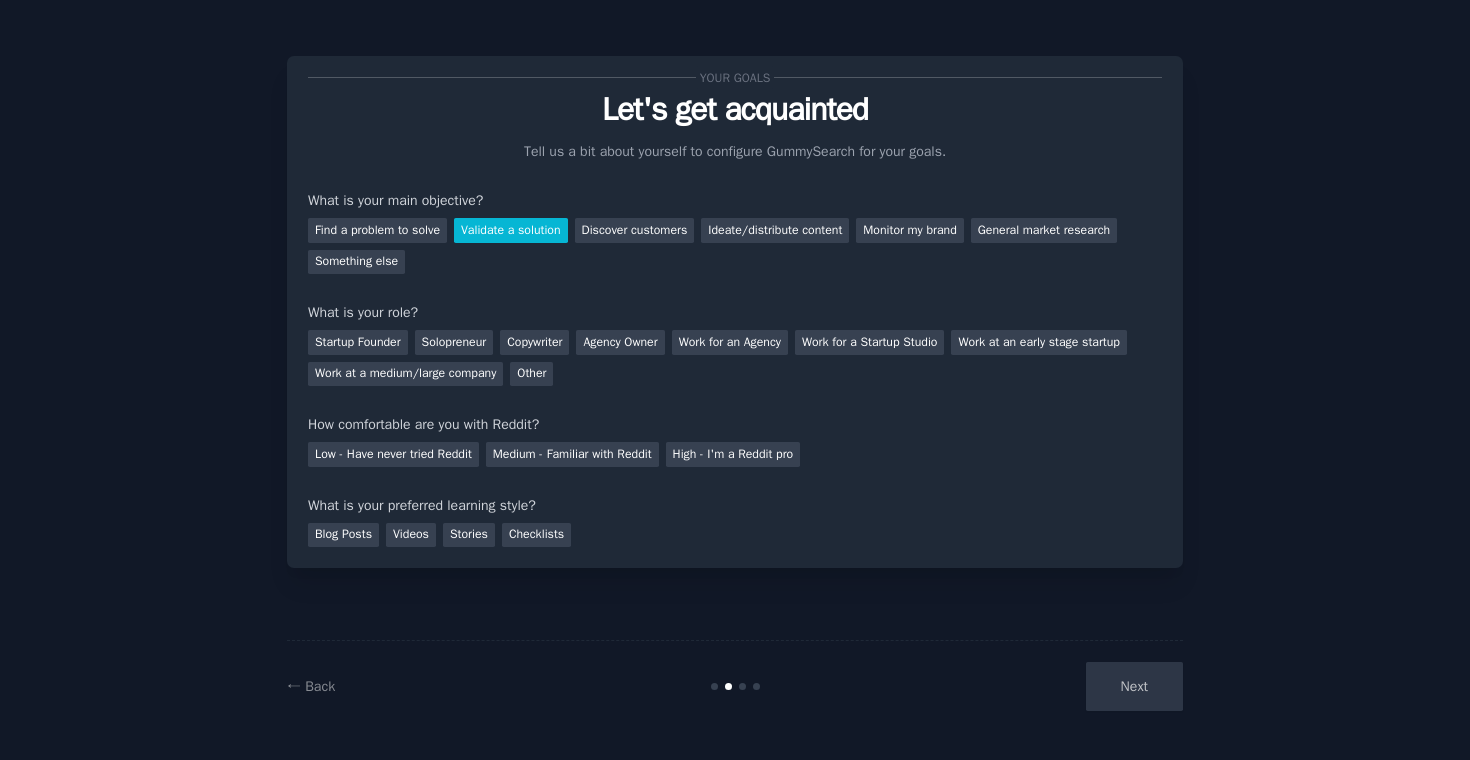 click on "Next" at bounding box center [1033, 686] 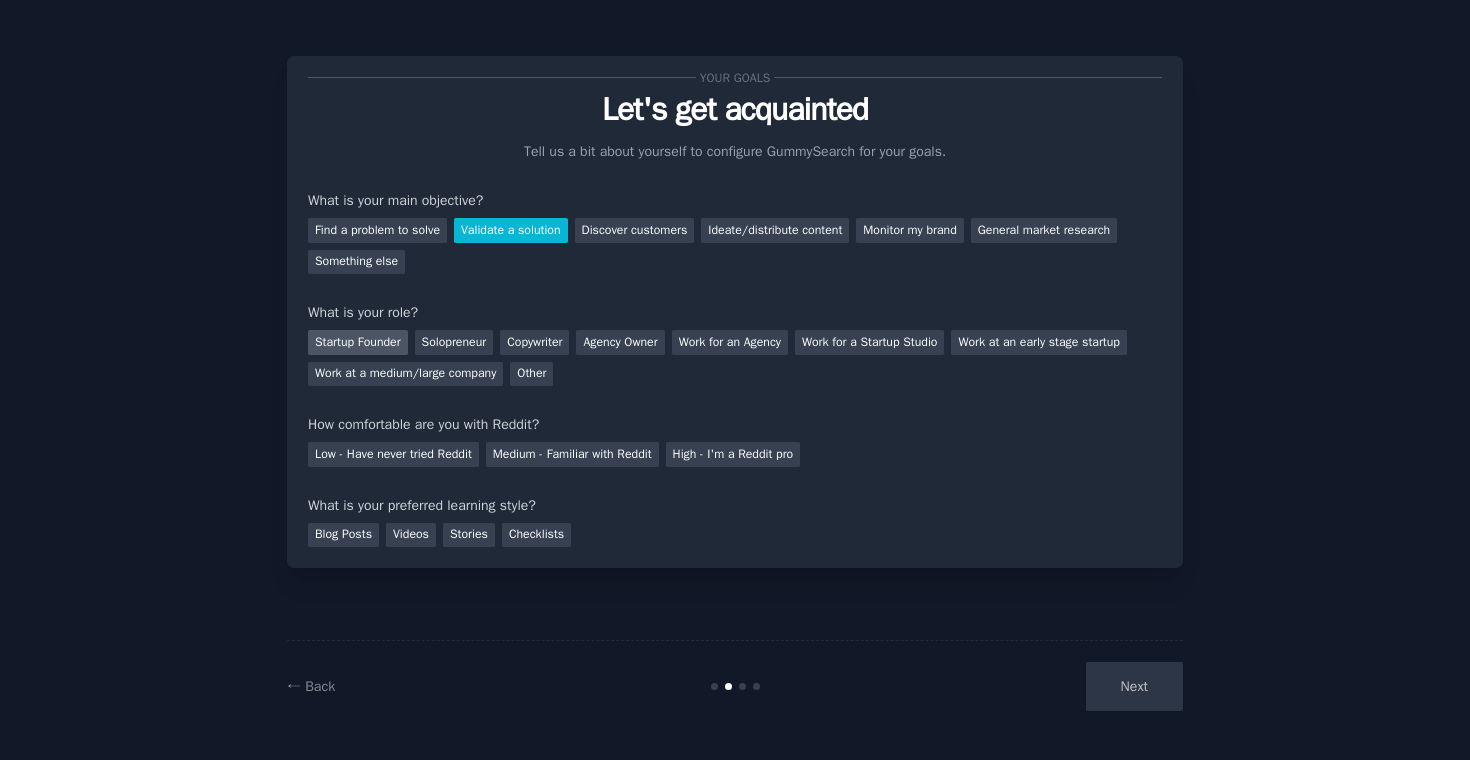 click on "Startup Founder" at bounding box center (358, 342) 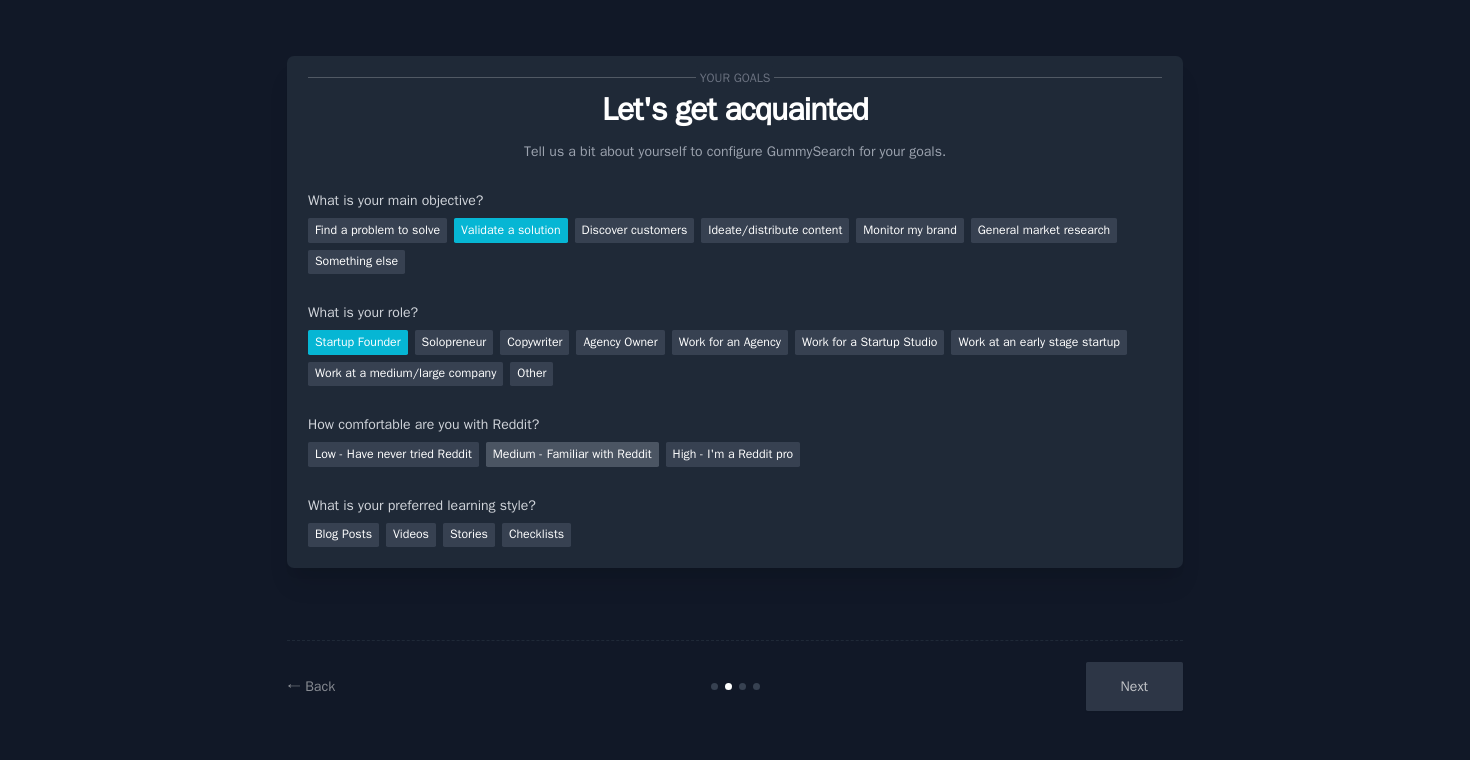 click on "Medium - Familiar with Reddit" at bounding box center (572, 454) 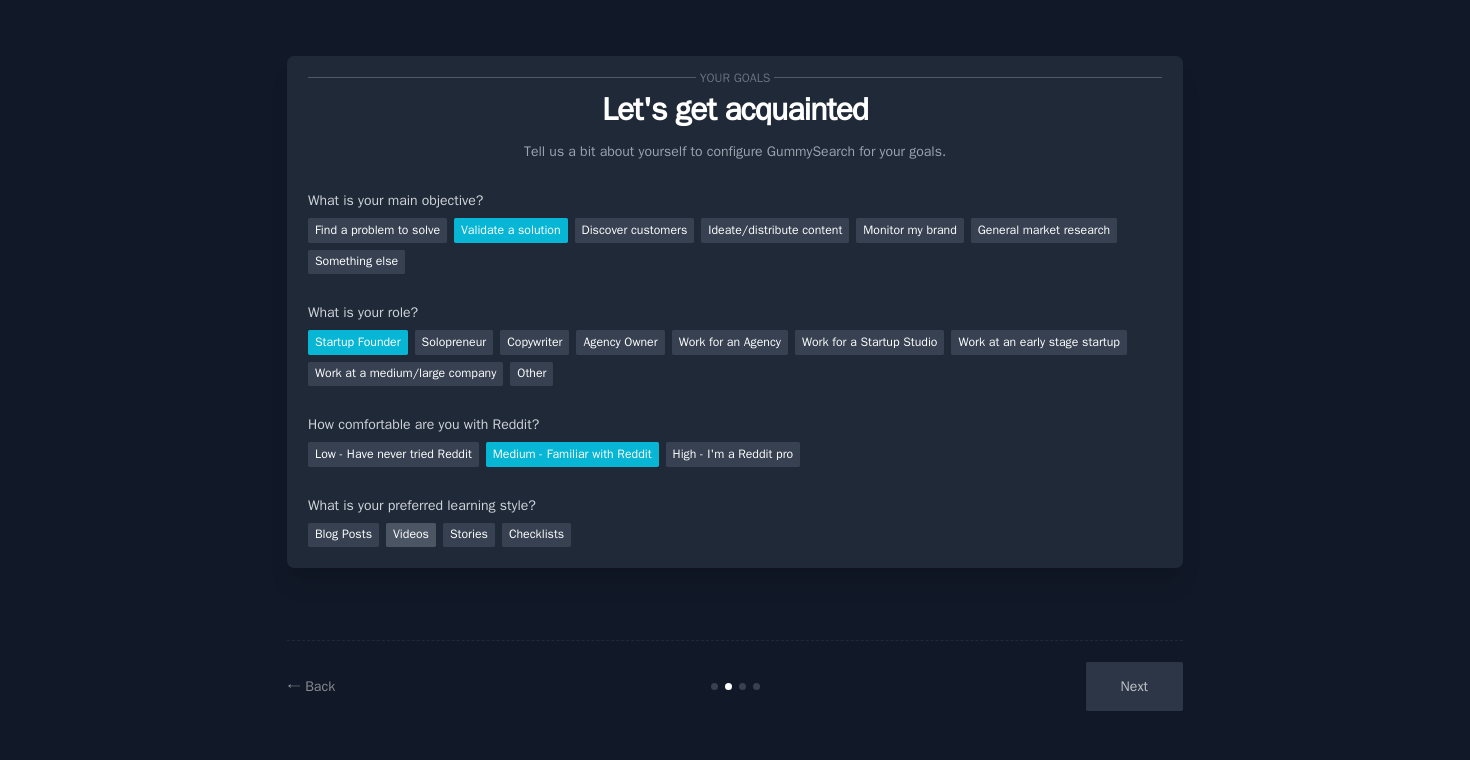 click on "Videos" at bounding box center [411, 535] 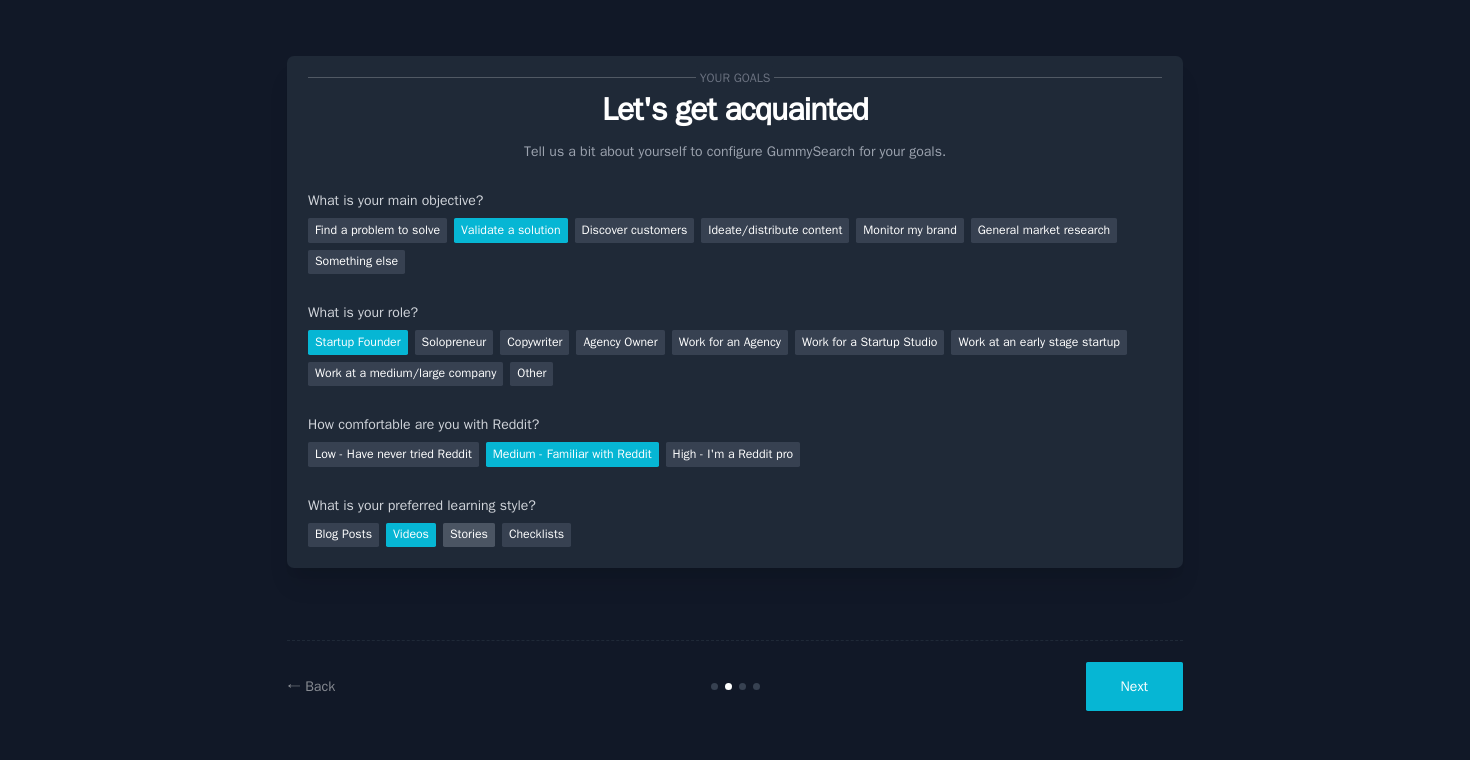 click on "Stories" at bounding box center [469, 535] 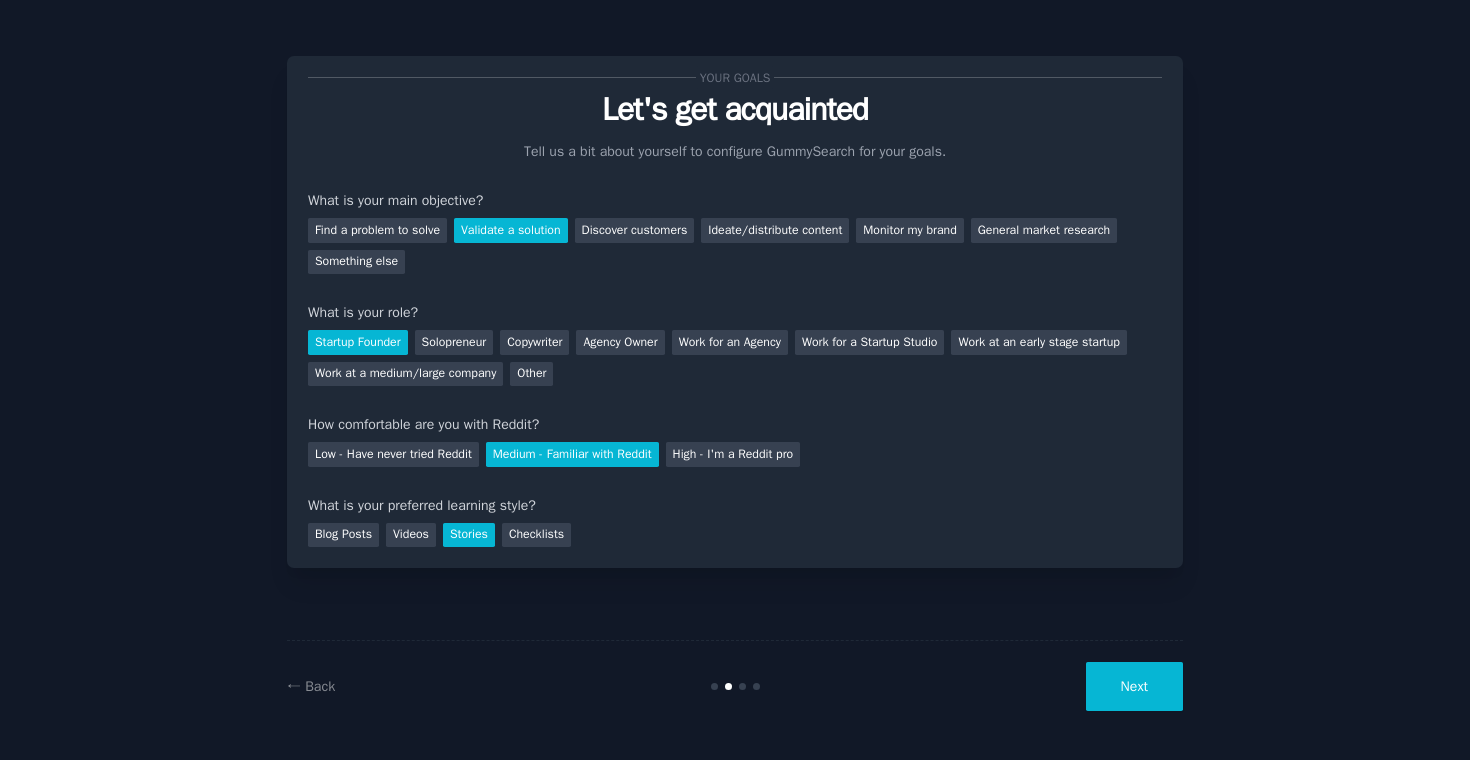 click on "Next" at bounding box center [1134, 686] 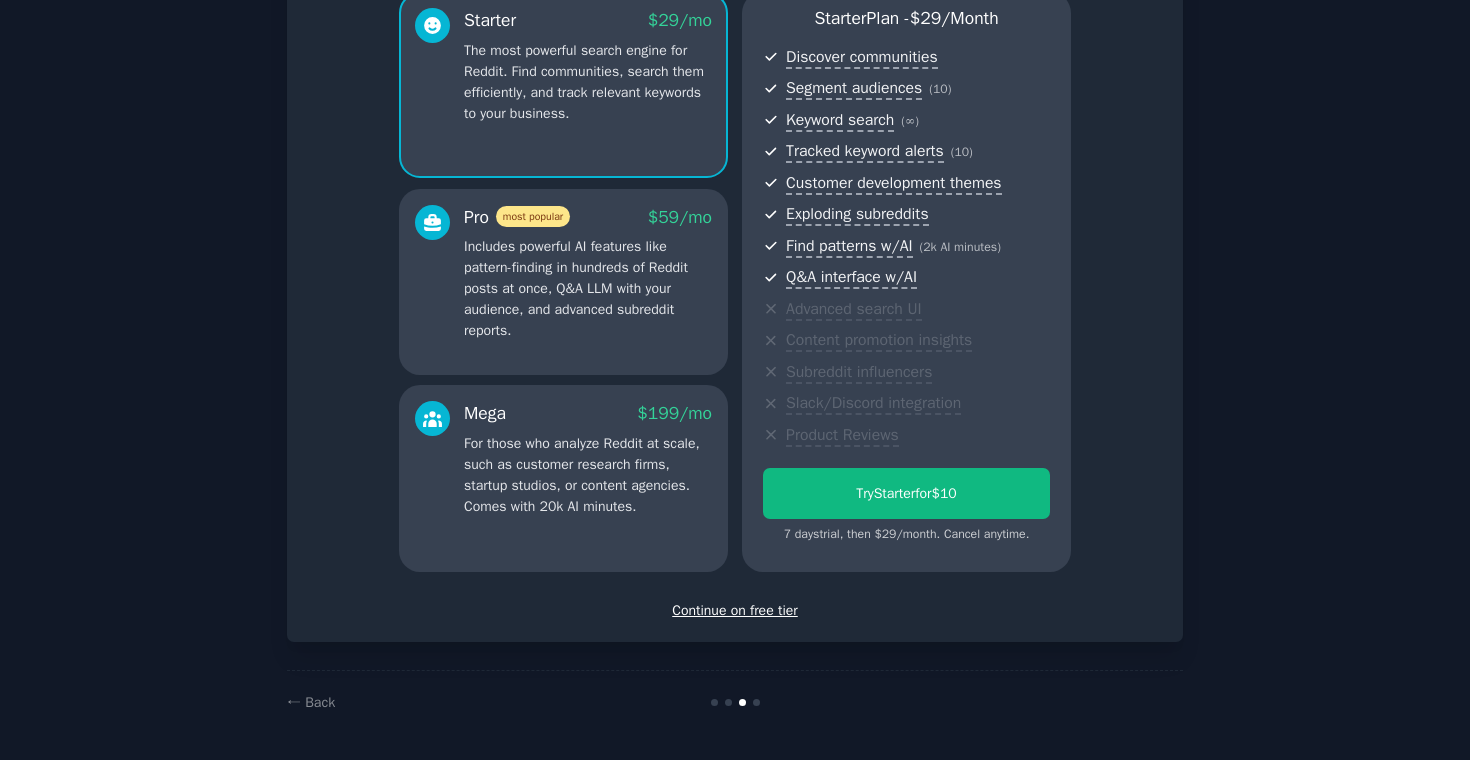 scroll, scrollTop: 188, scrollLeft: 0, axis: vertical 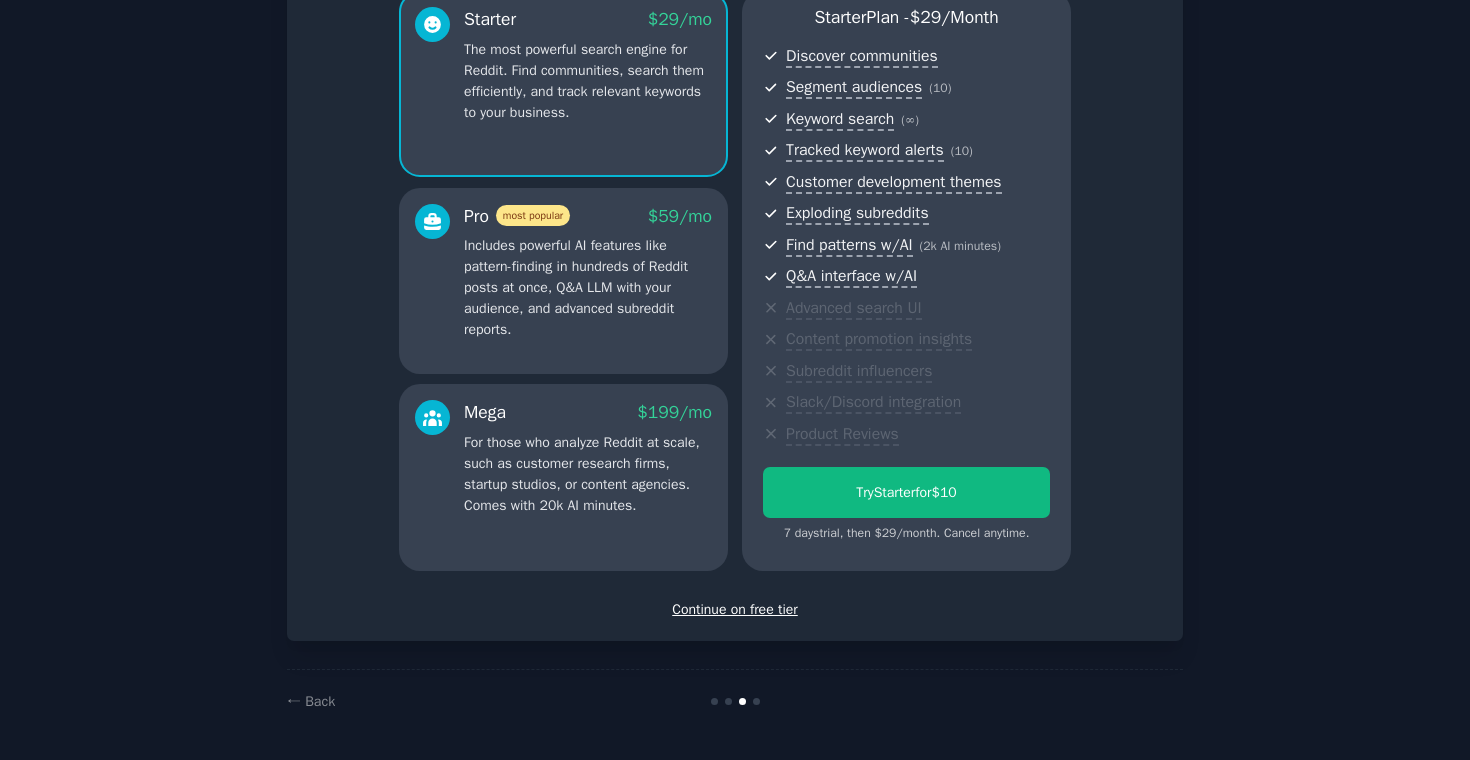 click on "Continue on free tier" at bounding box center [735, 609] 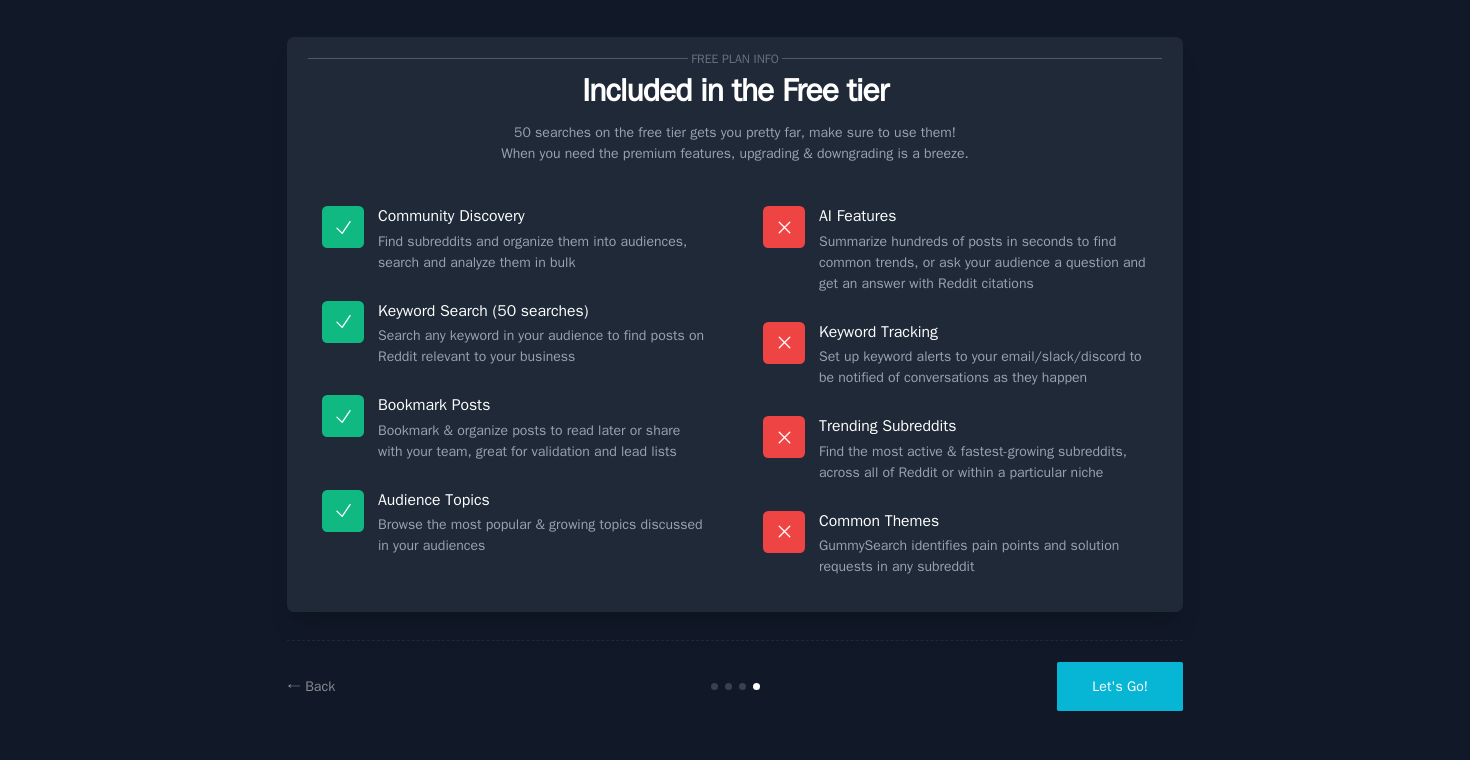 scroll, scrollTop: 19, scrollLeft: 0, axis: vertical 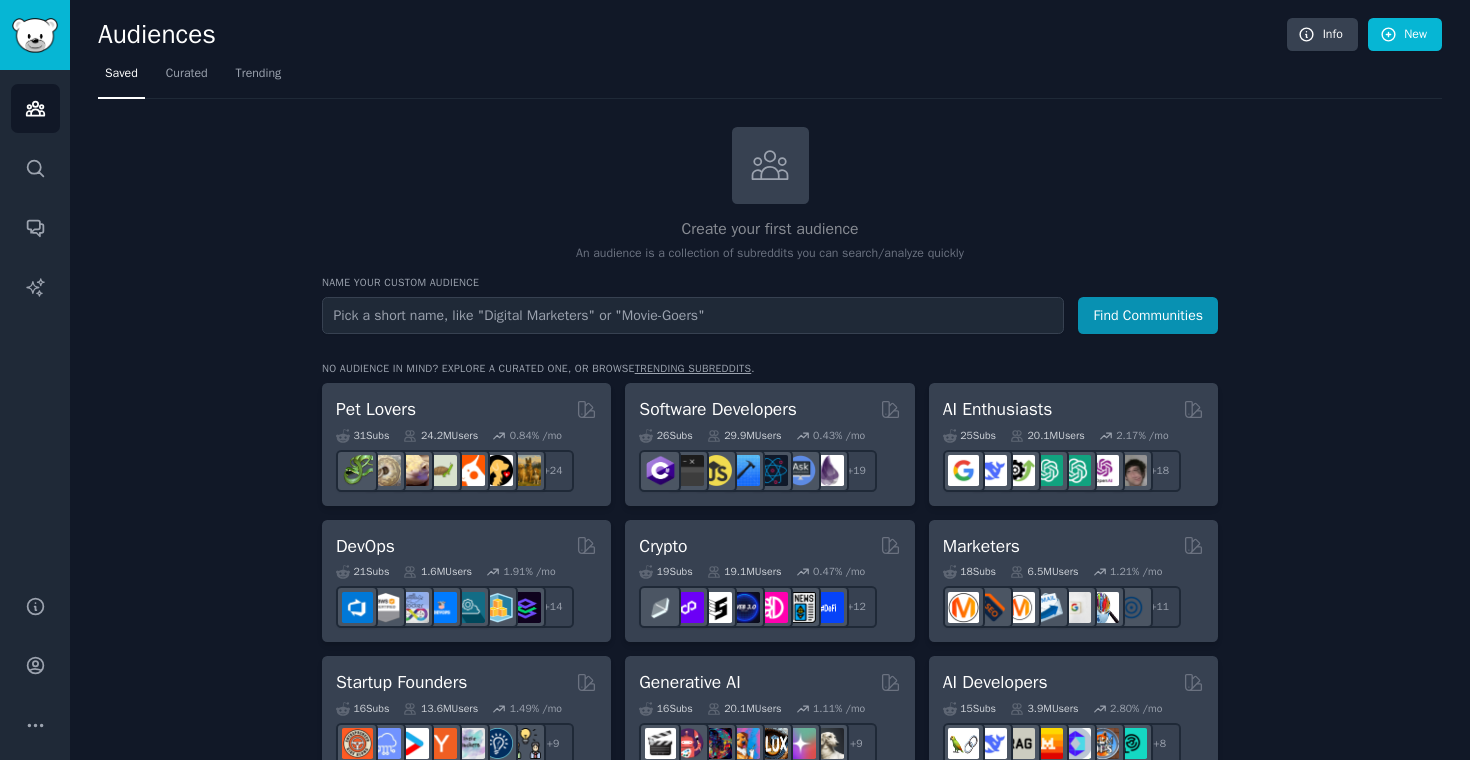 click at bounding box center [693, 315] 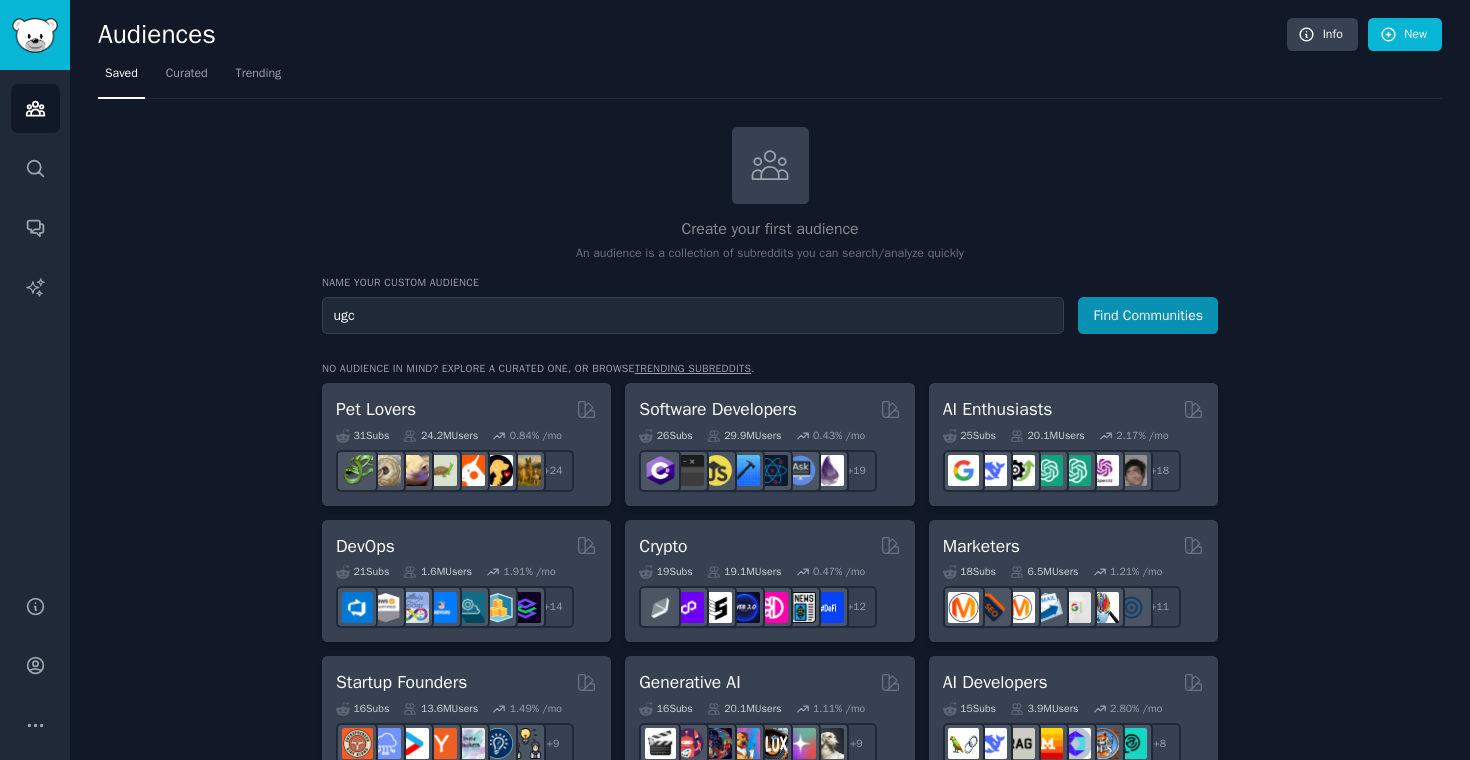 click on "Find Communities" at bounding box center (1148, 315) 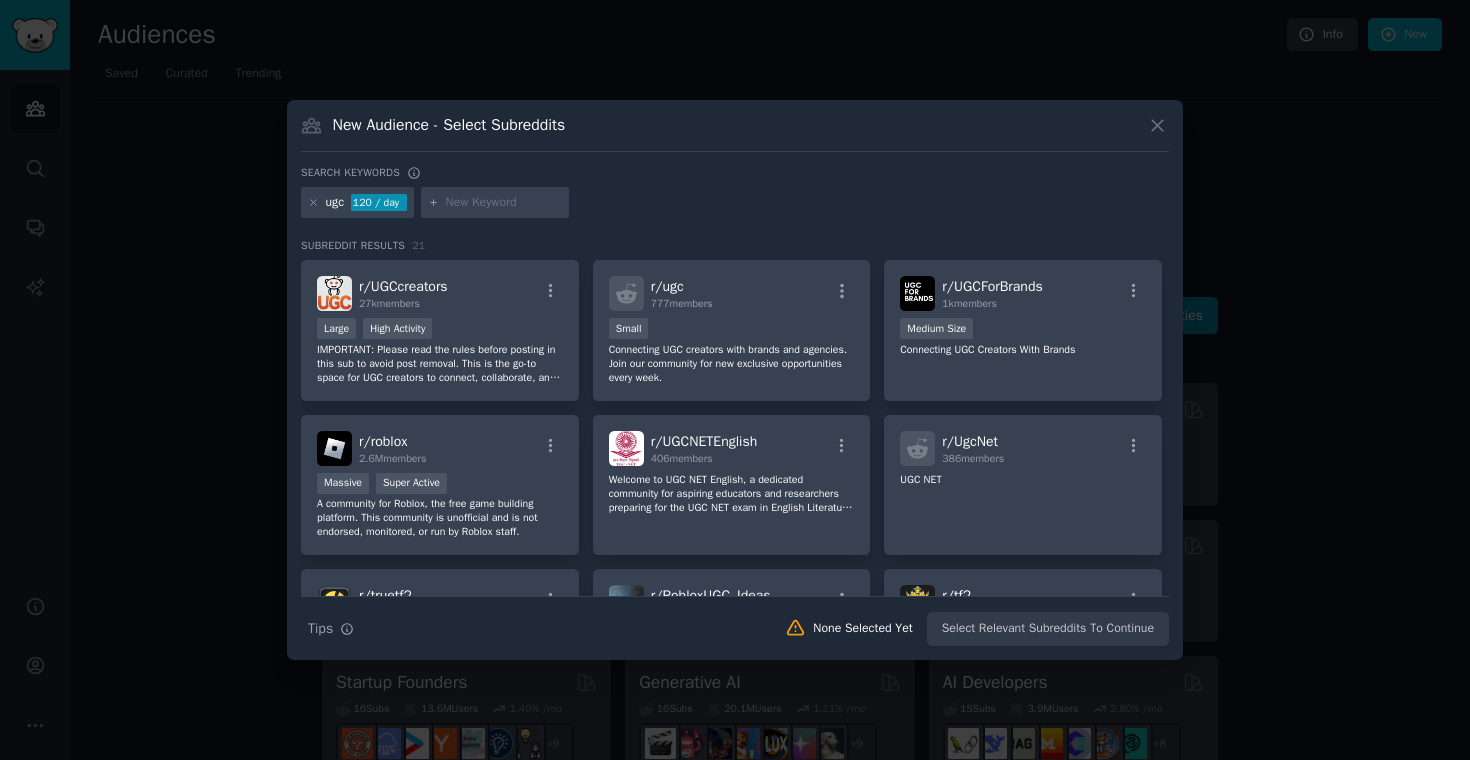 click 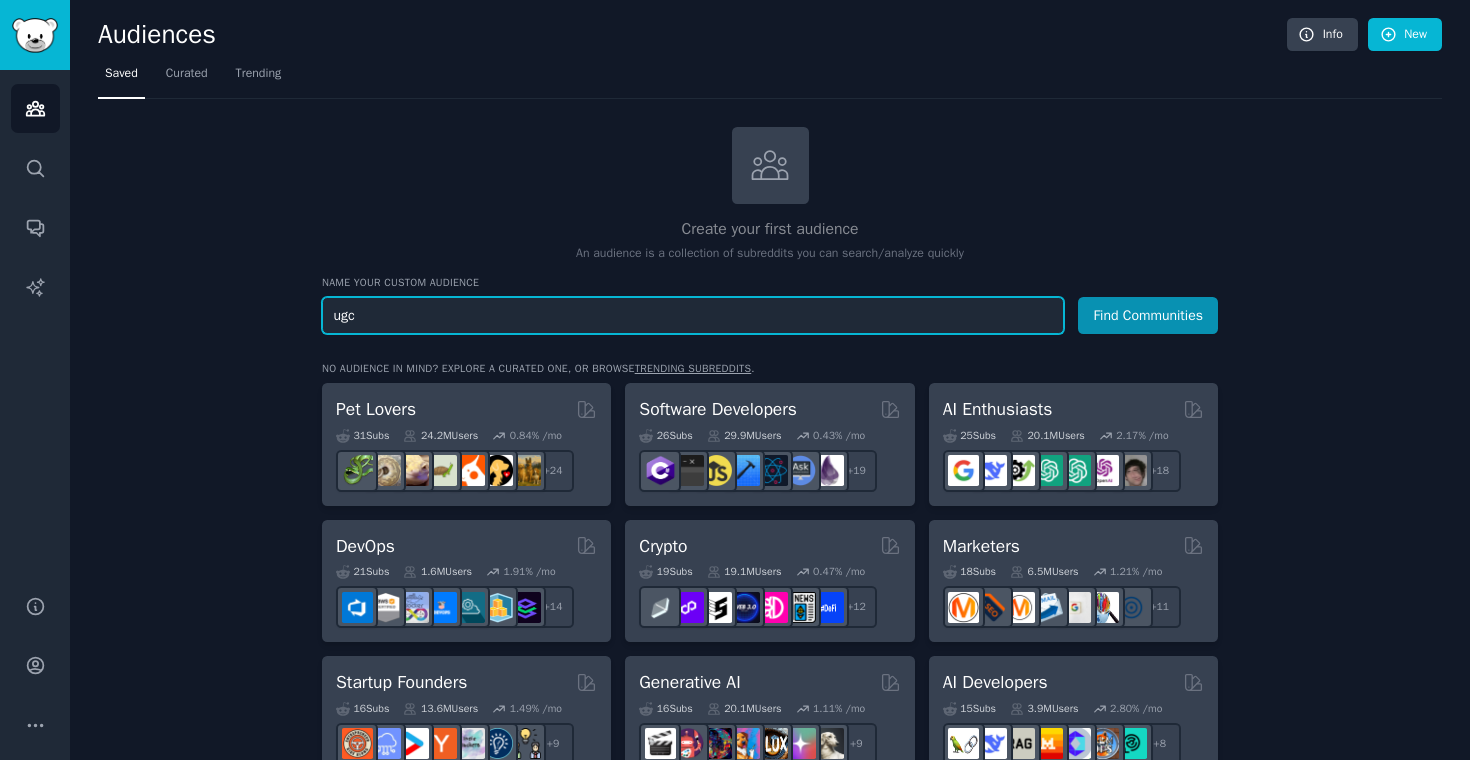 click on "ugc" at bounding box center [693, 315] 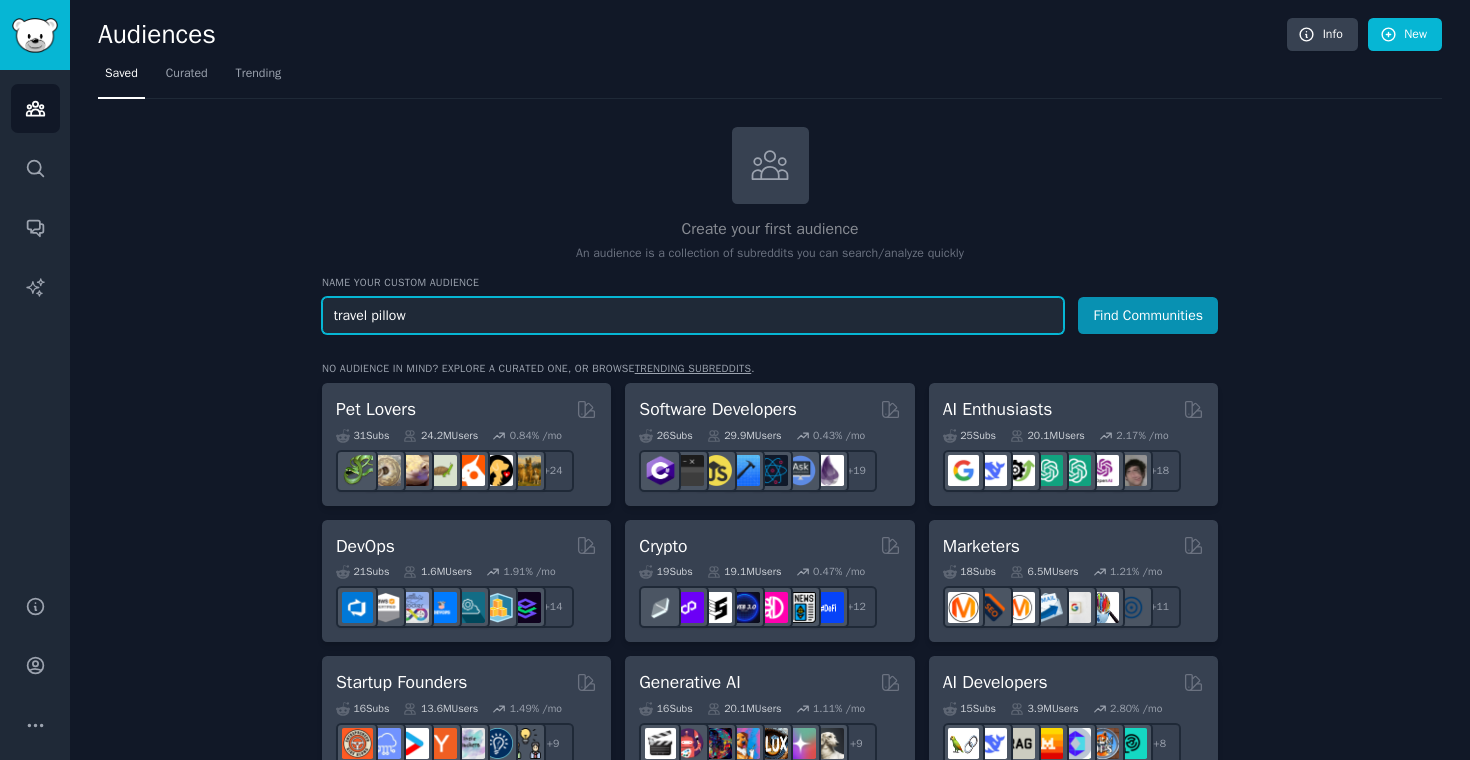 type on "travel pillow" 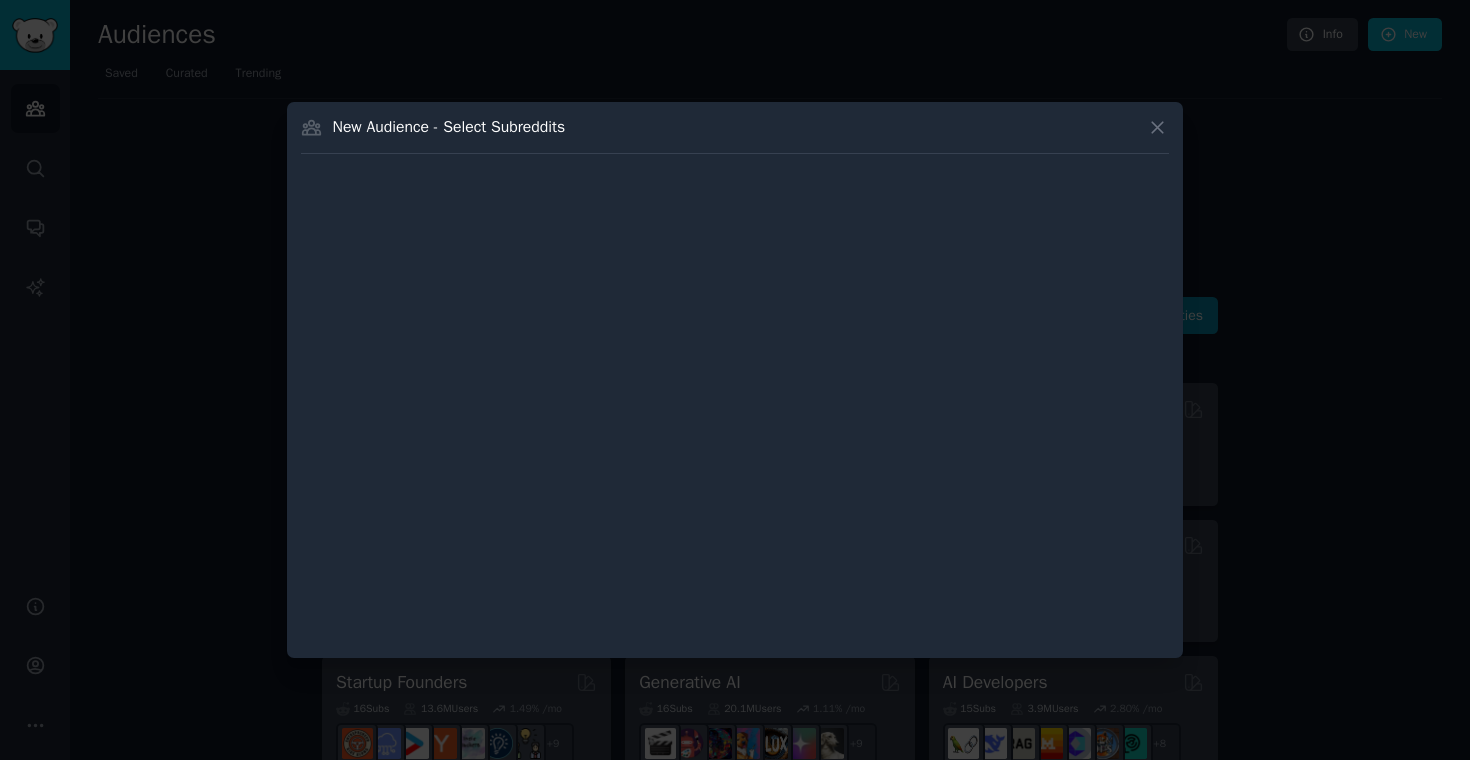type 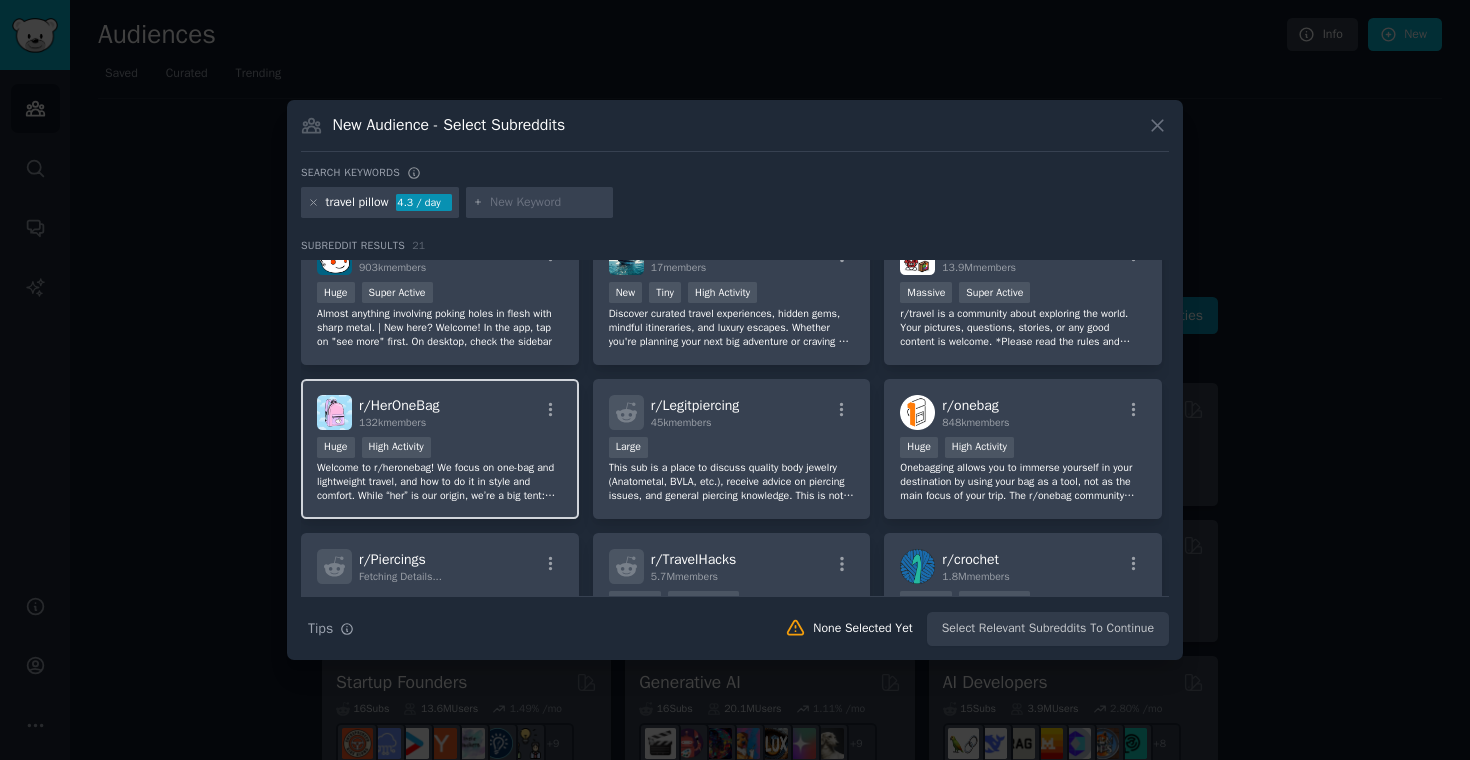 scroll, scrollTop: 0, scrollLeft: 0, axis: both 